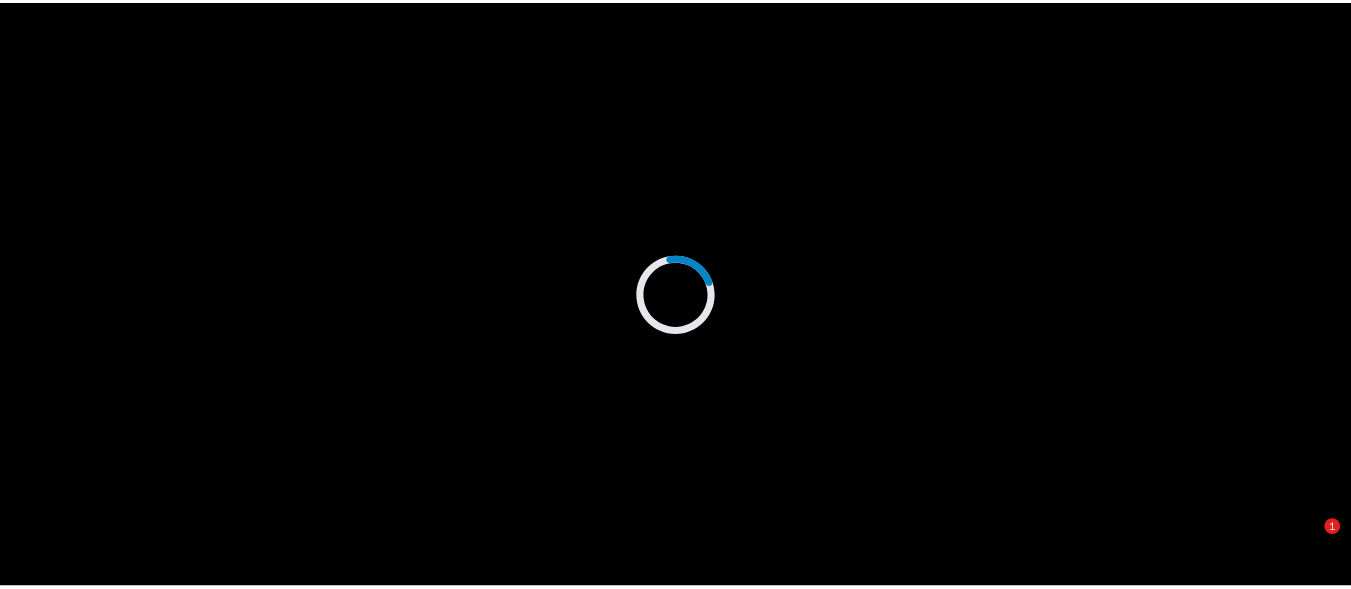 scroll, scrollTop: 0, scrollLeft: 0, axis: both 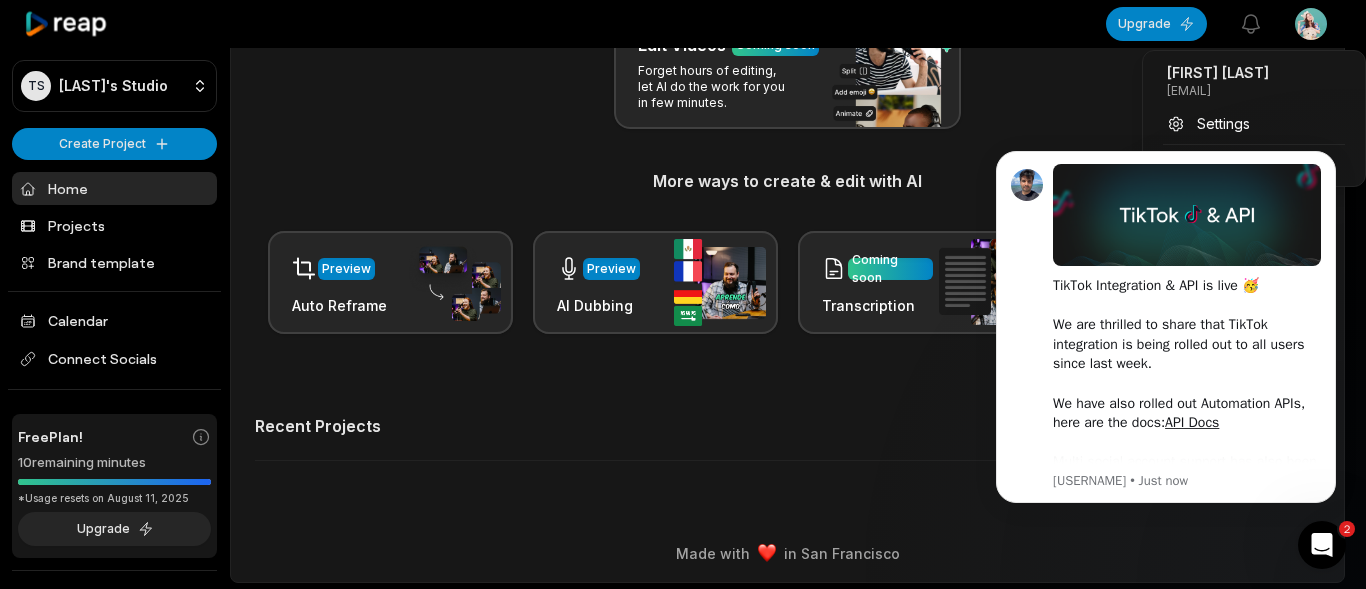 click on "TS [LAST]'s Studio Create Project Home Projects Brand template Calendar Connect Socials Free Plan! 10 remaining minutes *Usage resets on [DATE] Upgrade Help Privacy Terms Open sidebar Upgrade View notifications Open user menu Let's Get Started! Generate Clips From long videos generate social ready clips in one click. Add Captions Add captions to your clips, reels, stories with less effort in no time. Edit Videos Coming soon Forget hours of editing, let AI do the work for you in few minutes. More ways to create & edit with AI Preview Auto Reframe Preview AI Dubbing Coming soon Transcription Coming soon Noise removal Recent Projects View all Made with in [CITY] 2" at bounding box center [683, 13] 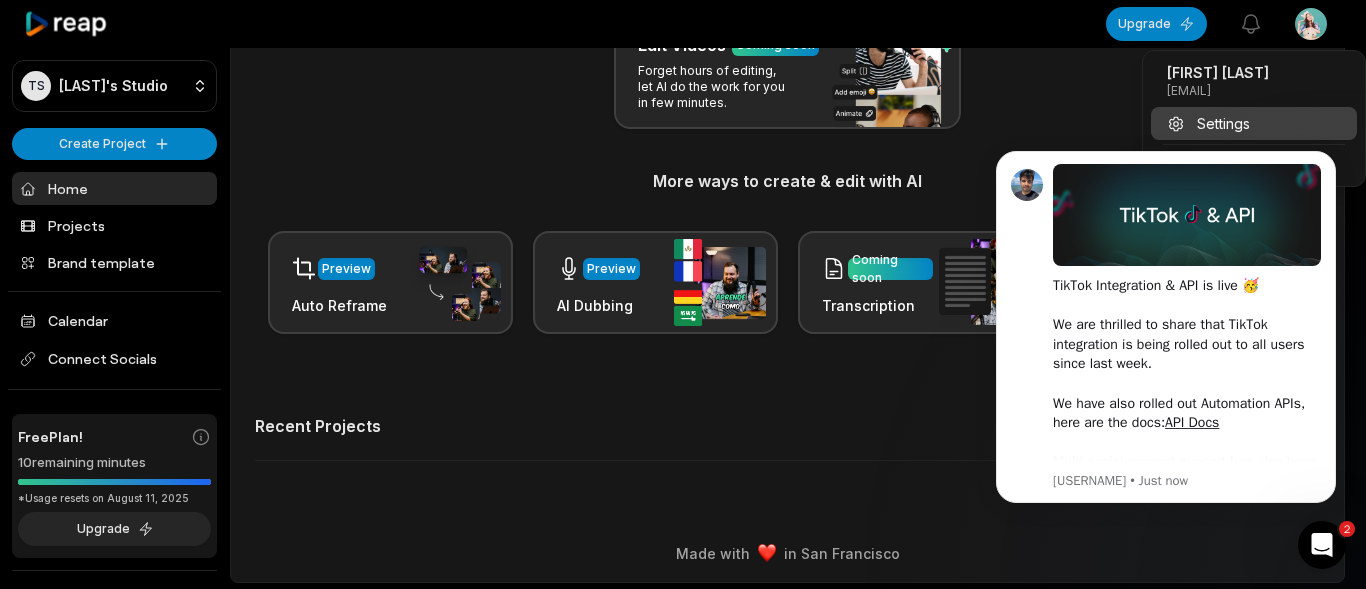 click on "Settings" at bounding box center (1223, 123) 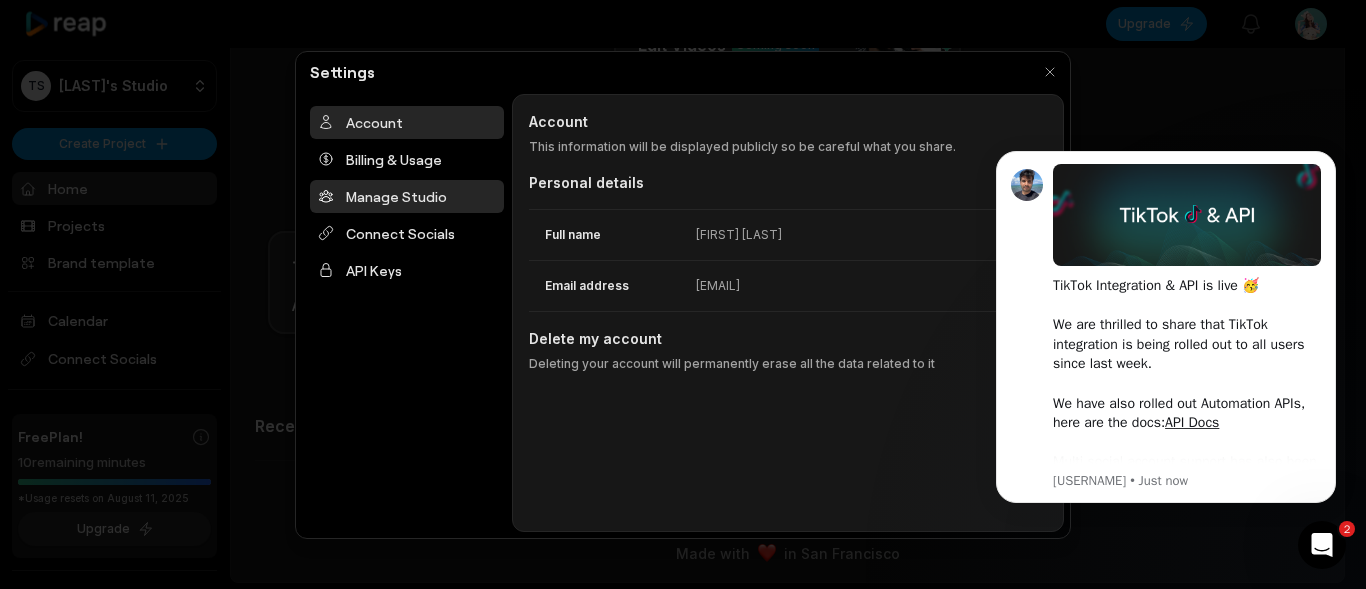click on "Manage Studio" at bounding box center (407, 196) 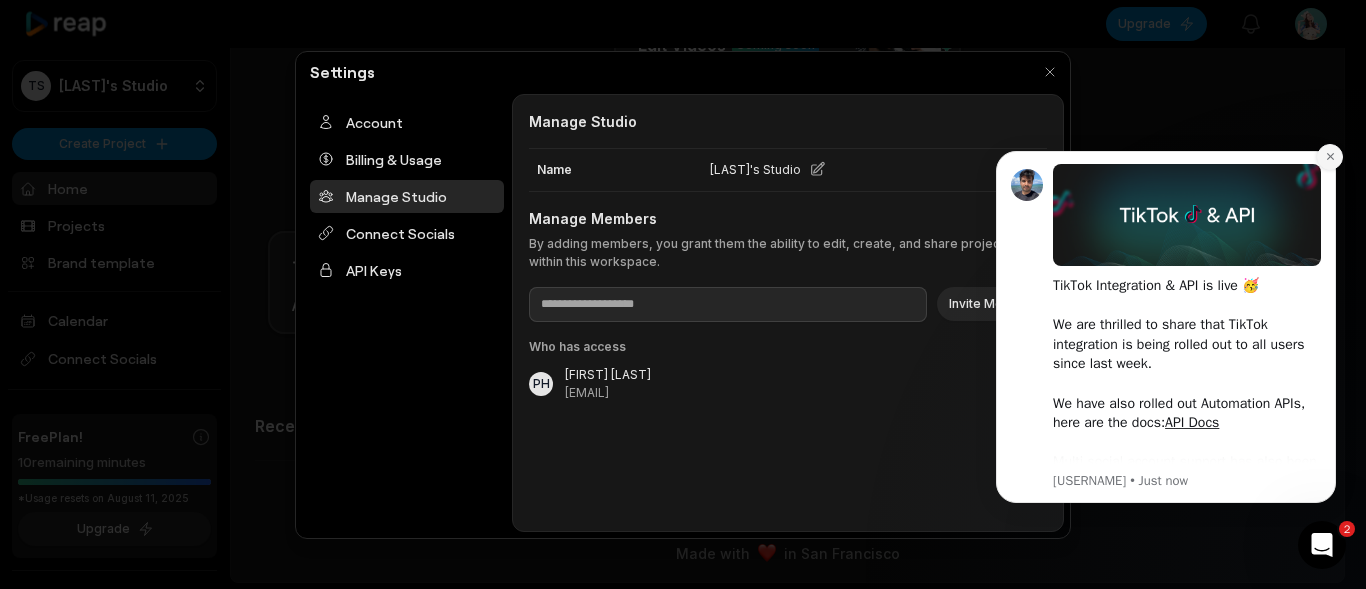 click 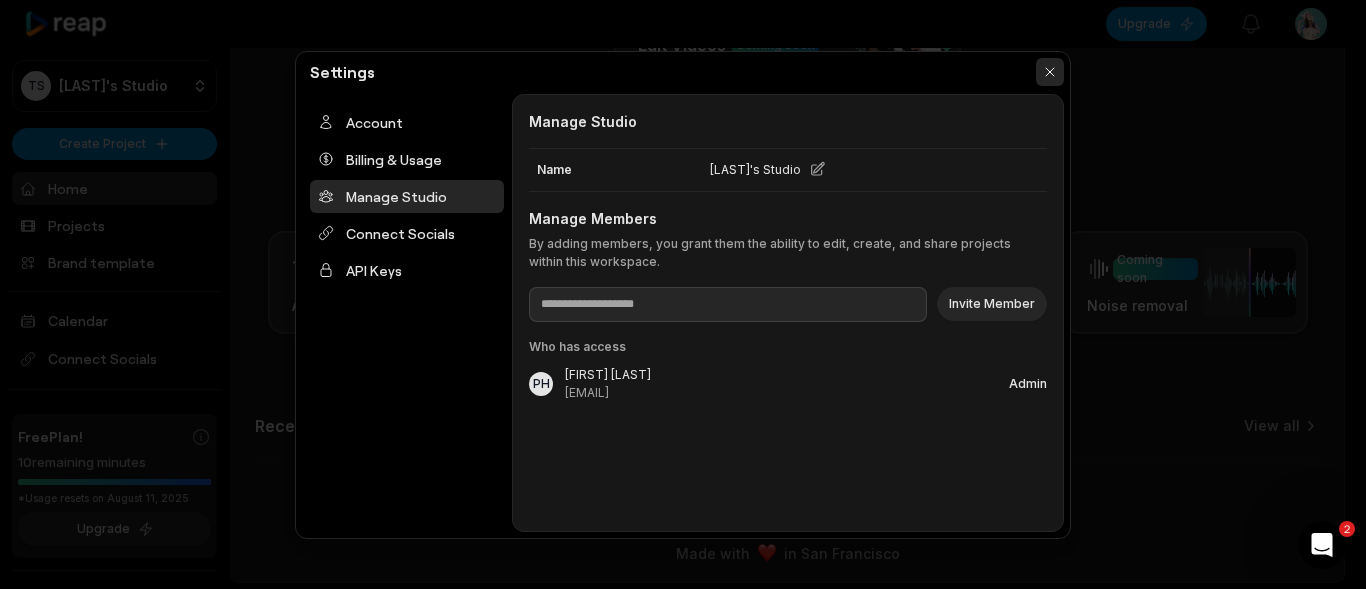 click at bounding box center [1050, 72] 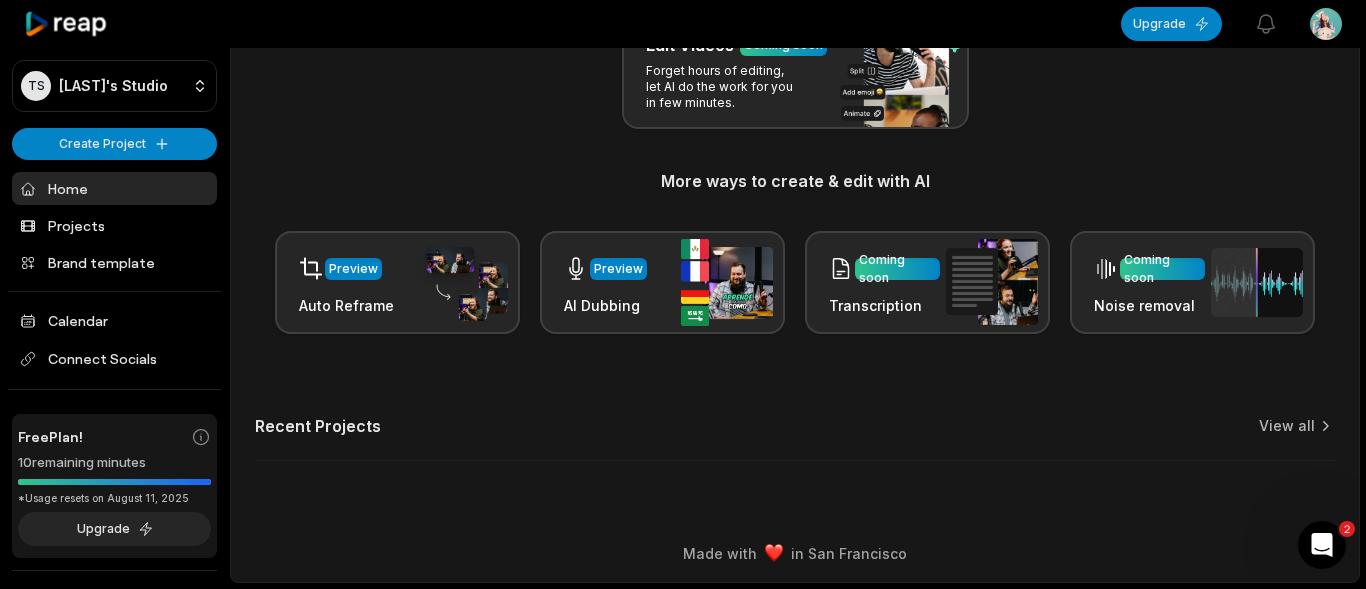 click on "TS [LAST]'s Studio Create Project Home Projects Brand template Calendar Connect Socials Free Plan! 10 remaining minutes *Usage resets on [DATE] Upgrade Help Privacy Terms Open sidebar Upgrade View notifications Open user menu Let's Get Started! Generate Clips From long videos generate social ready clips in one click. Add Captions Add captions to your clips, reels, stories with less effort in no time. Edit Videos Coming soon Forget hours of editing, let AI do the work for you in few minutes. More ways to create & edit with AI Preview Auto Reframe Preview AI Dubbing Coming soon Transcription Coming soon Noise removal Recent Projects View all Made with in [CITY] 2" at bounding box center [683, 13] 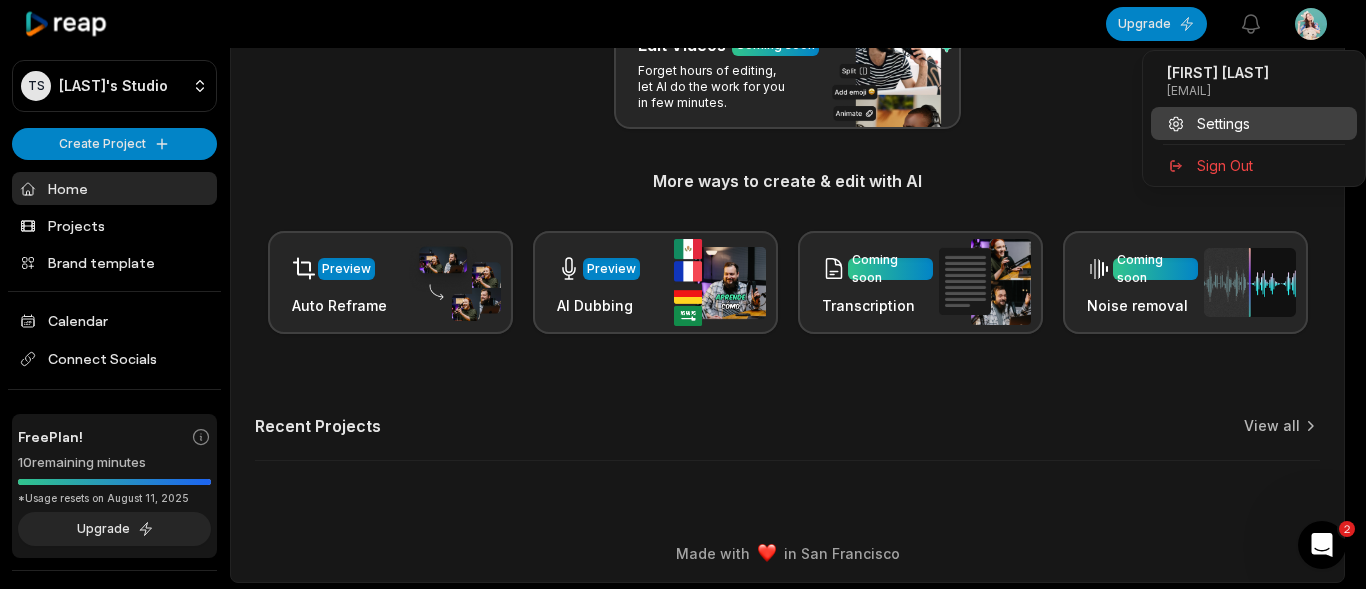 click on "Settings" at bounding box center (1223, 123) 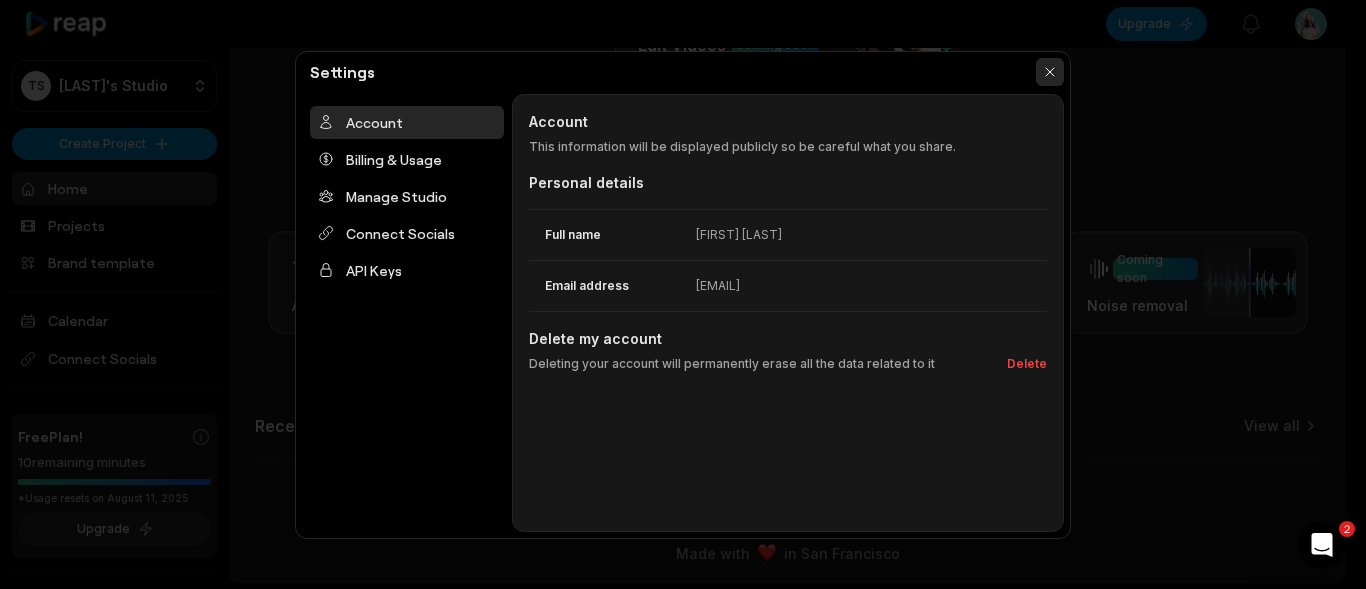 click at bounding box center [1050, 72] 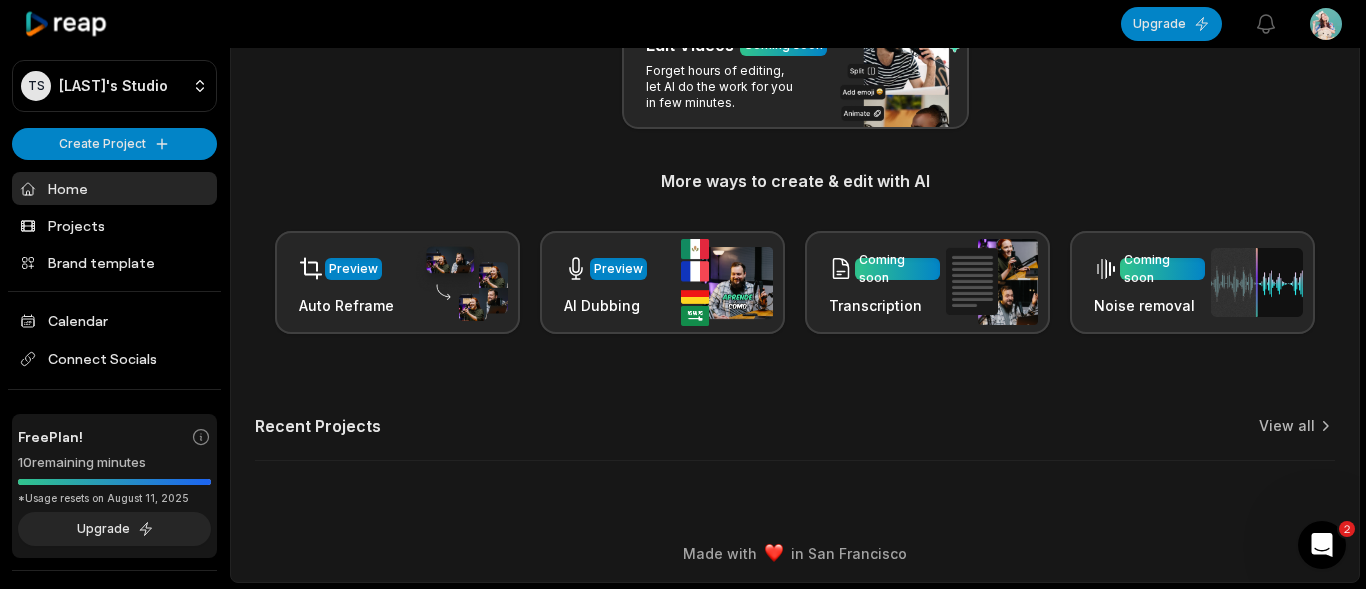click on "TS [LAST]'s Studio Create Project Home Projects Brand template Calendar Connect Socials Free Plan! 10 remaining minutes *Usage resets on [DATE] Upgrade Help Privacy Terms Open sidebar Upgrade View notifications Open user menu Let's Get Started! Generate Clips From long videos generate social ready clips in one click. Add Captions Add captions to your clips, reels, stories with less effort in no time. Edit Videos Coming soon Forget hours of editing, let AI do the work for you in few minutes. More ways to create & edit with AI Preview Auto Reframe Preview AI Dubbing Coming soon Transcription Coming soon Noise removal Recent Projects View all Made with in [CITY] 2" at bounding box center [683, 13] 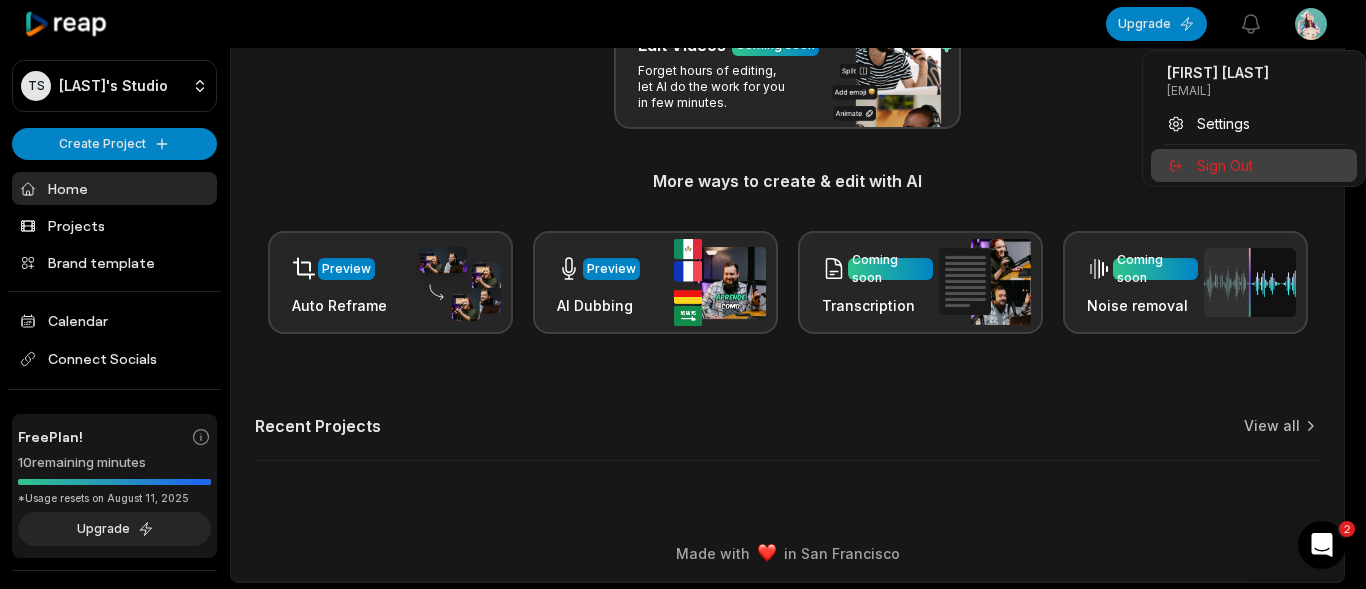 click on "Sign Out" at bounding box center (1225, 165) 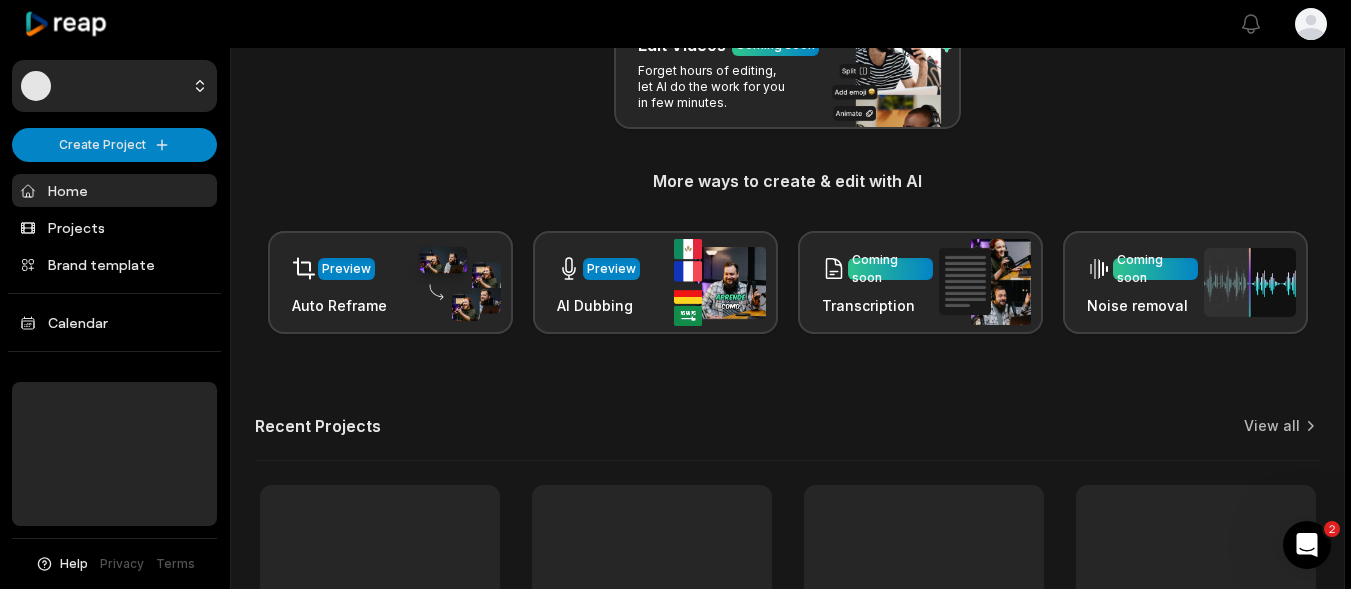 scroll, scrollTop: 0, scrollLeft: 0, axis: both 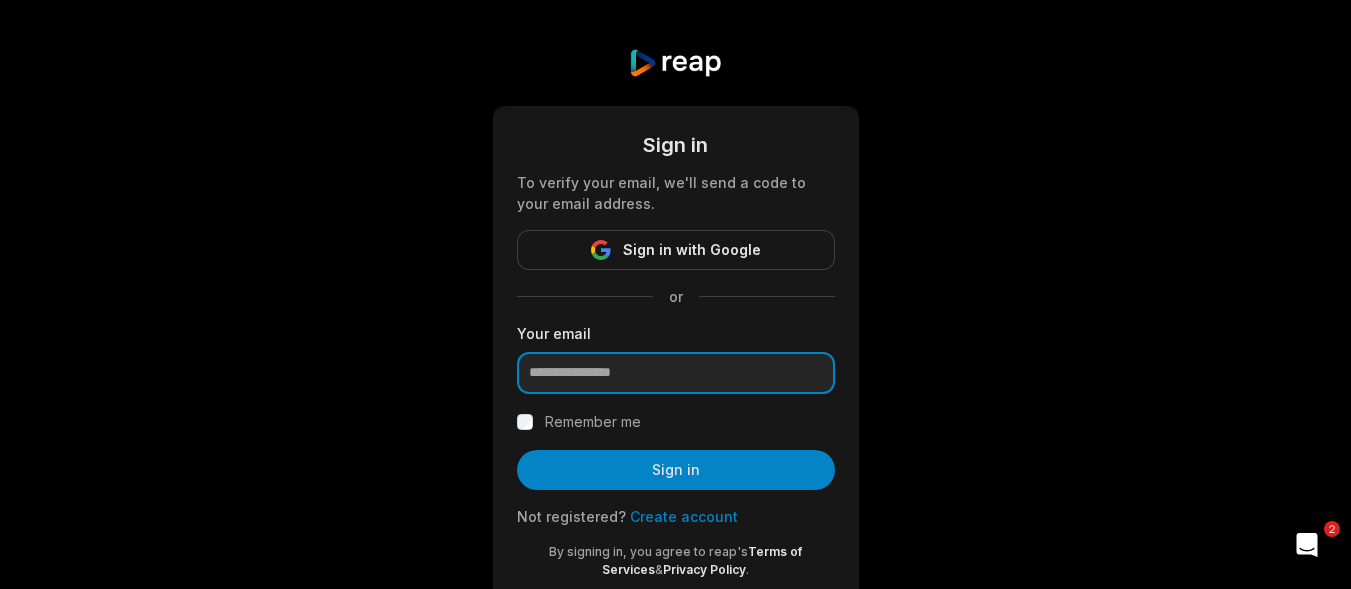 click at bounding box center [676, 373] 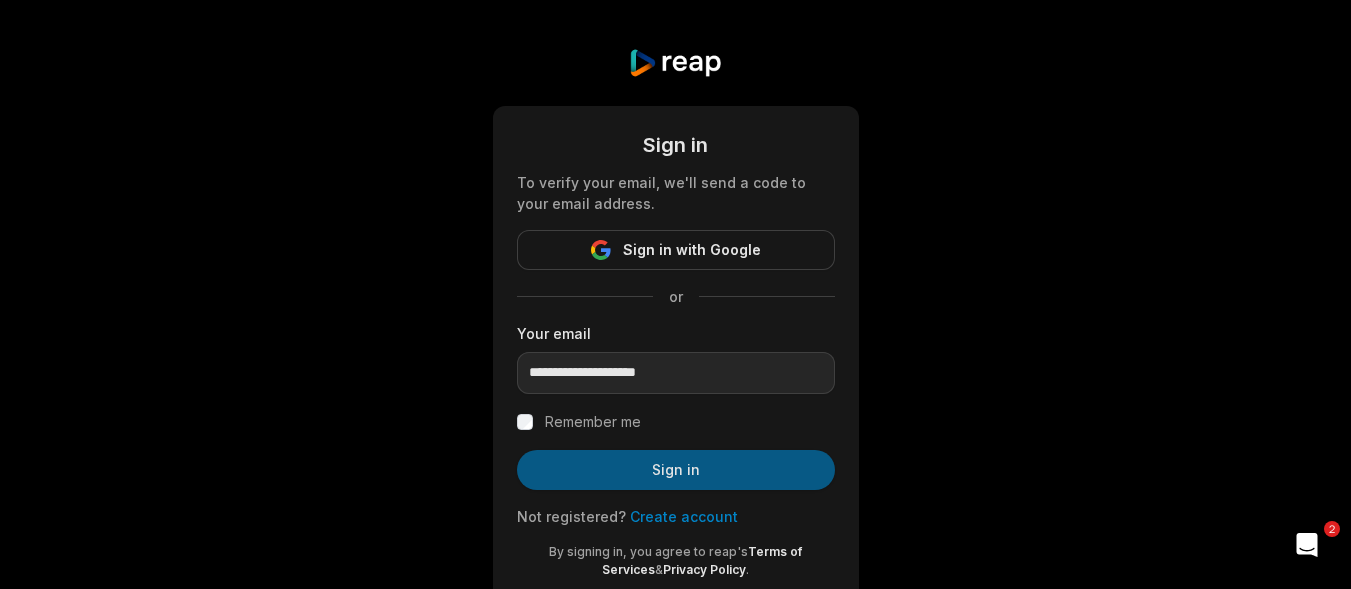 click on "Sign in" at bounding box center [676, 470] 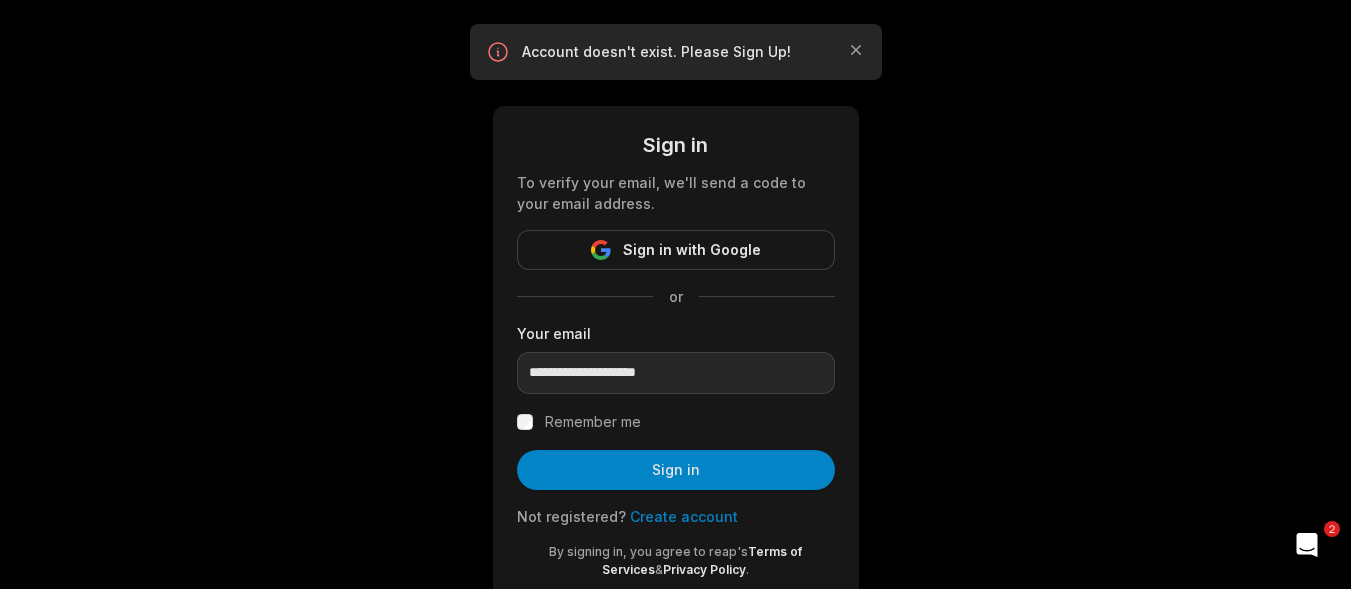click on "Remember me" at bounding box center [676, 422] 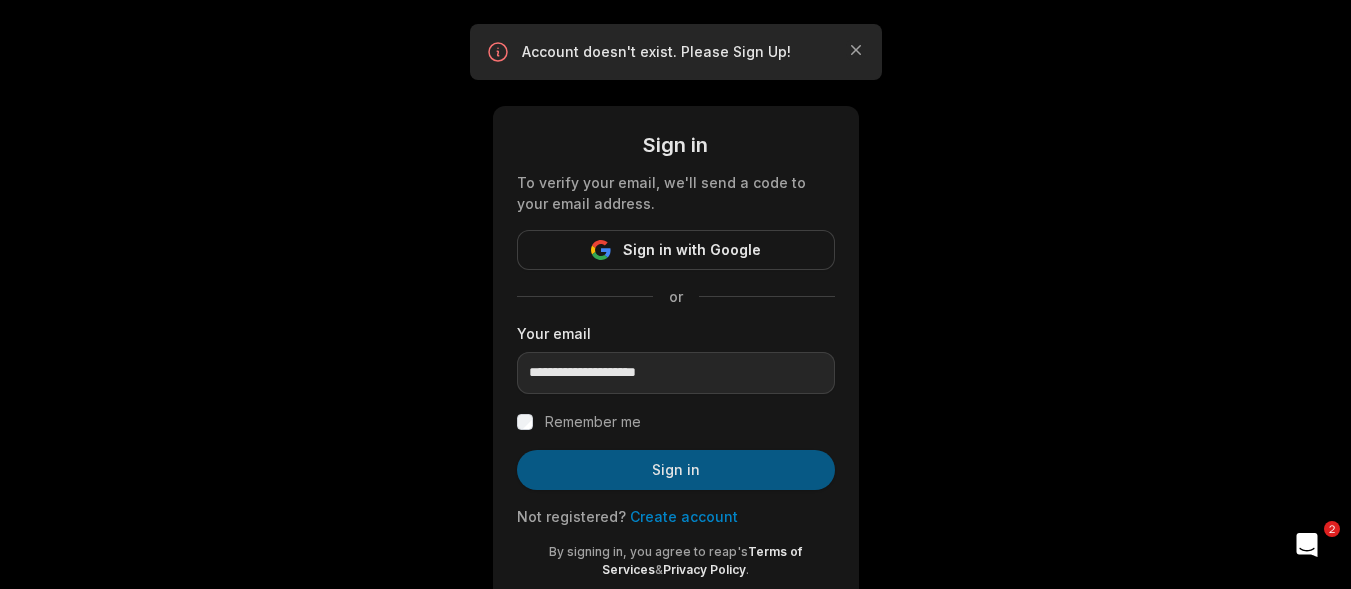 click on "Sign in" at bounding box center [676, 470] 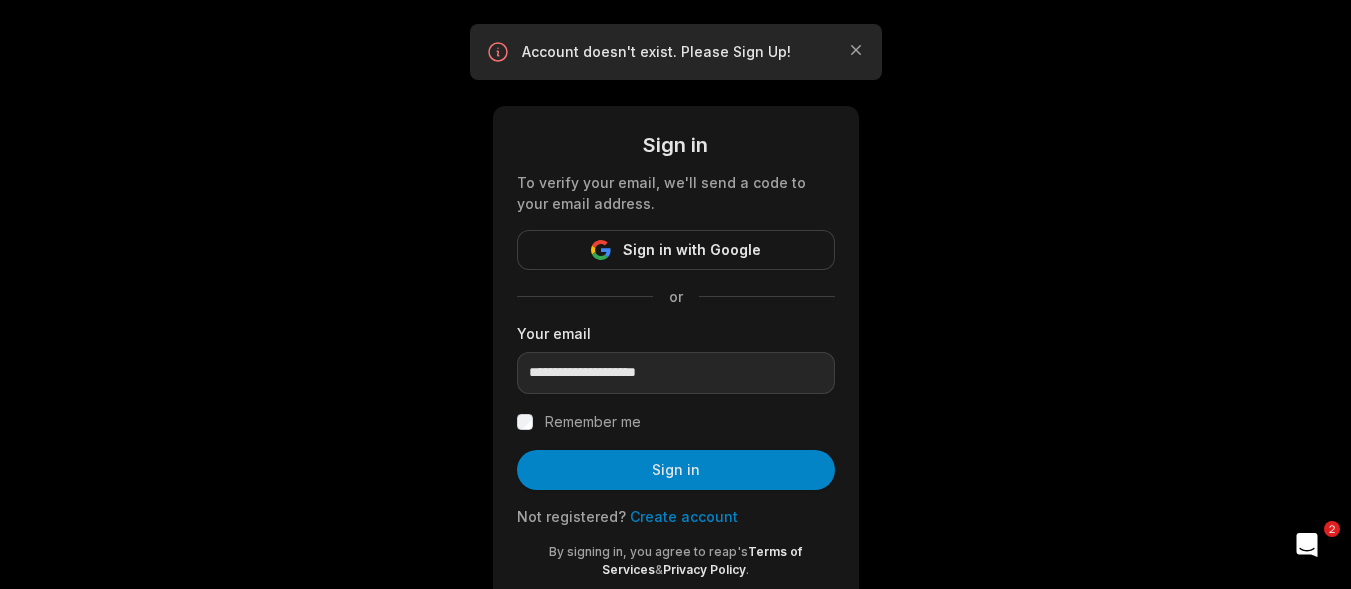 click on "Account doesn't exist. Please Sign Up! Close" at bounding box center [676, 52] 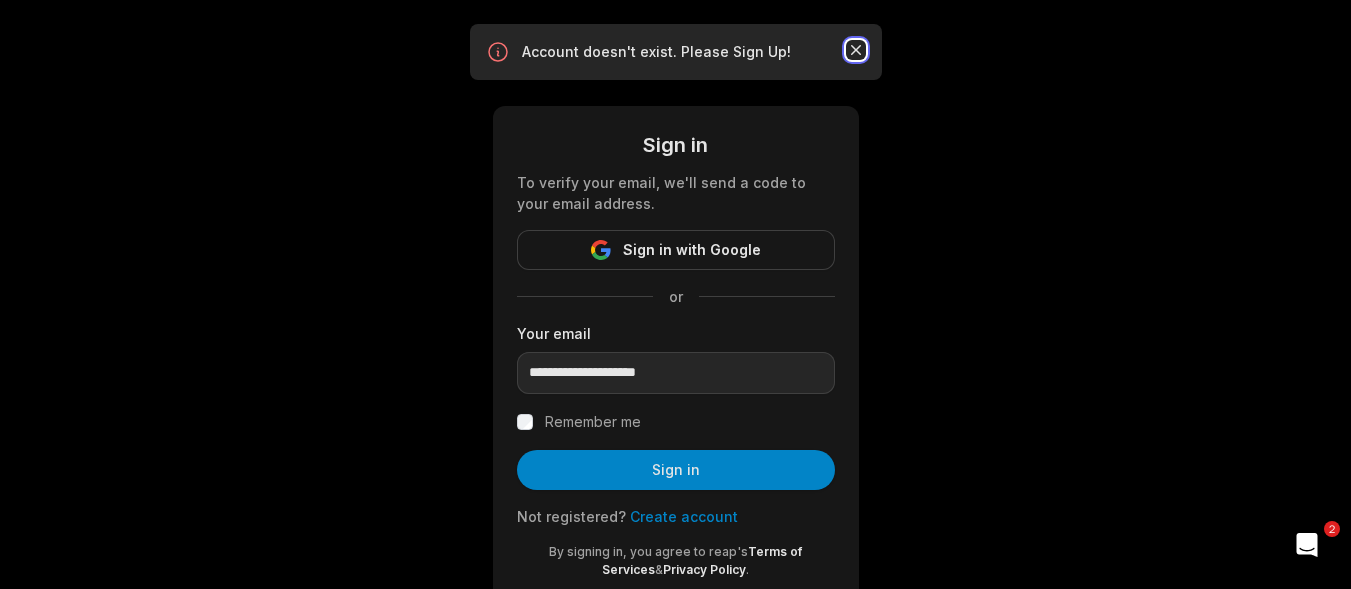 click 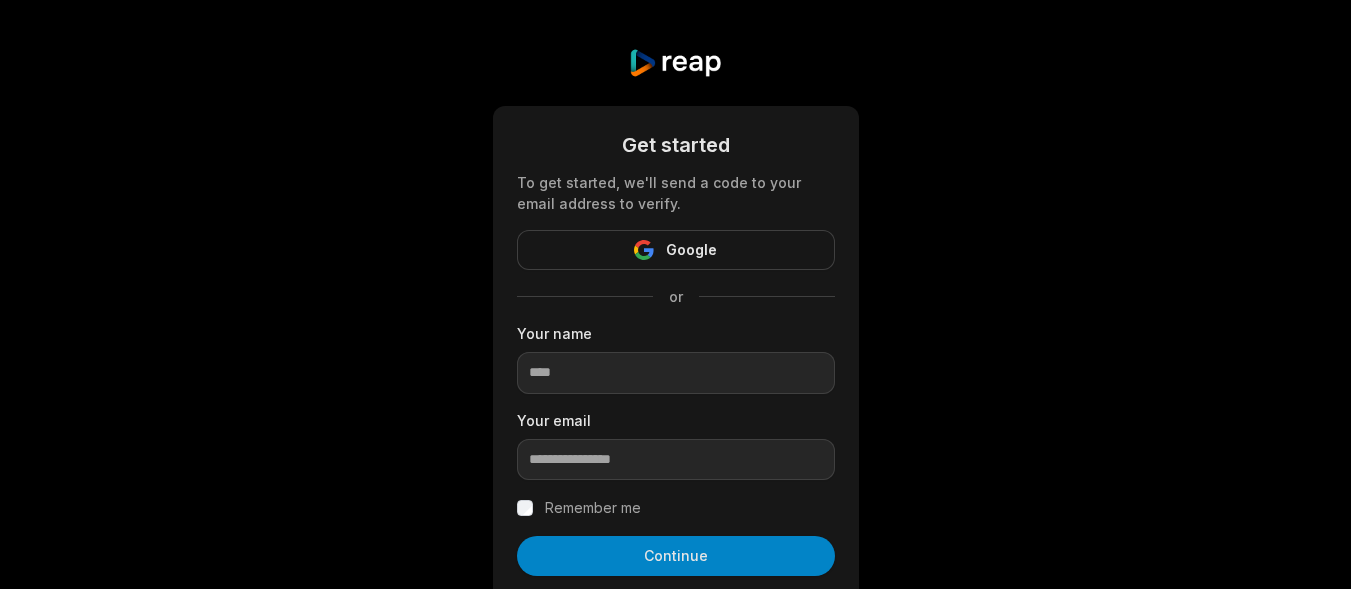 scroll, scrollTop: 0, scrollLeft: 0, axis: both 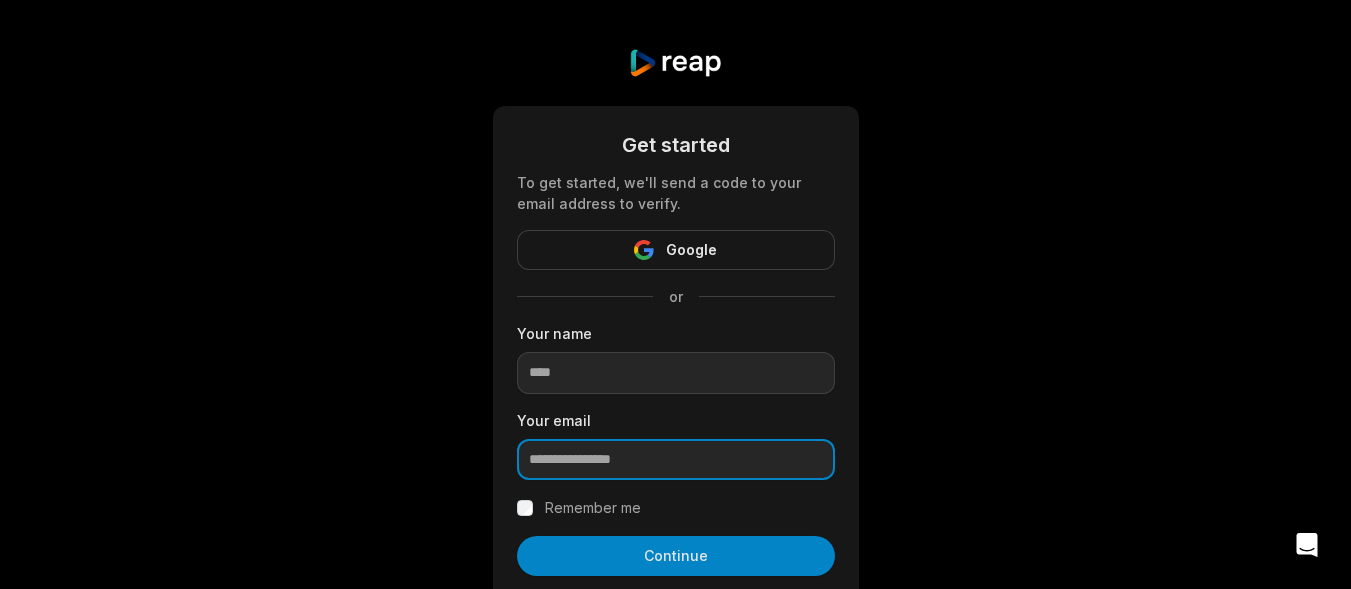 click at bounding box center [676, 460] 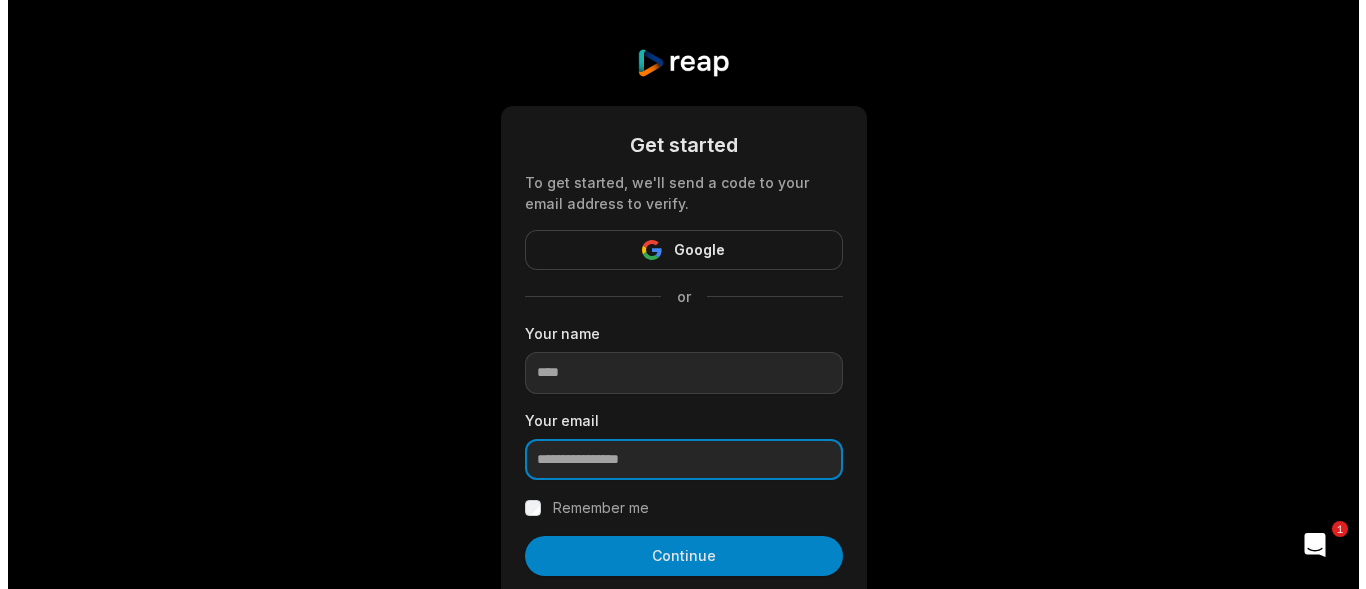 scroll, scrollTop: 0, scrollLeft: 0, axis: both 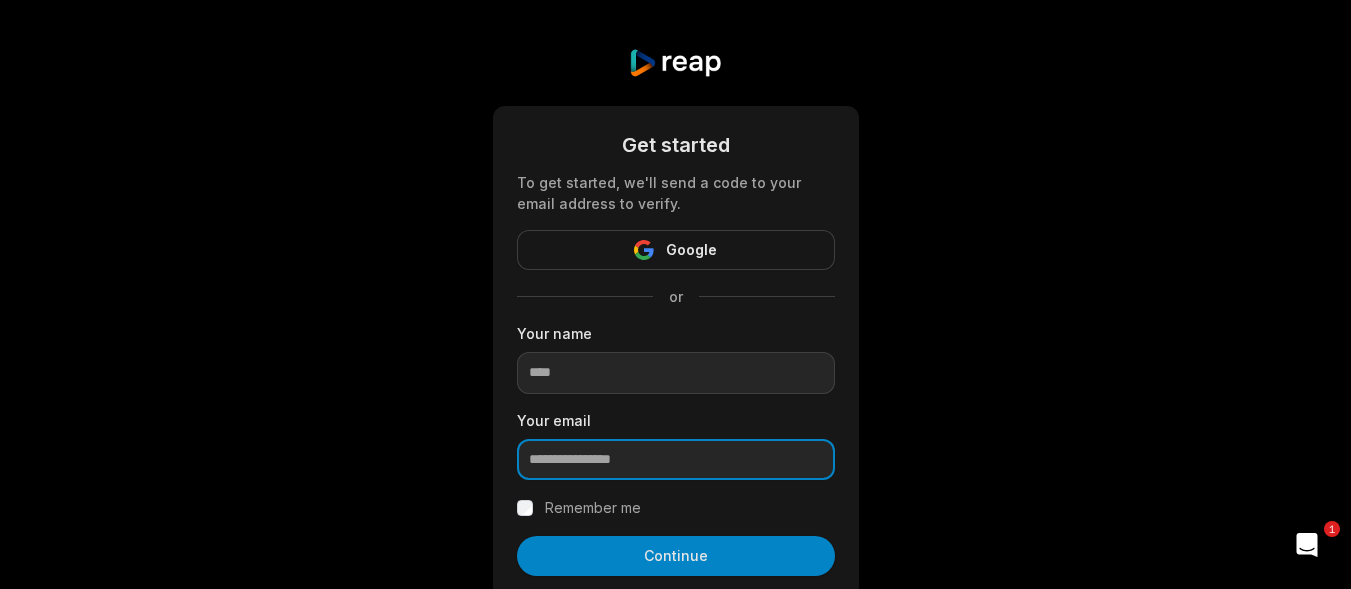 type on "**********" 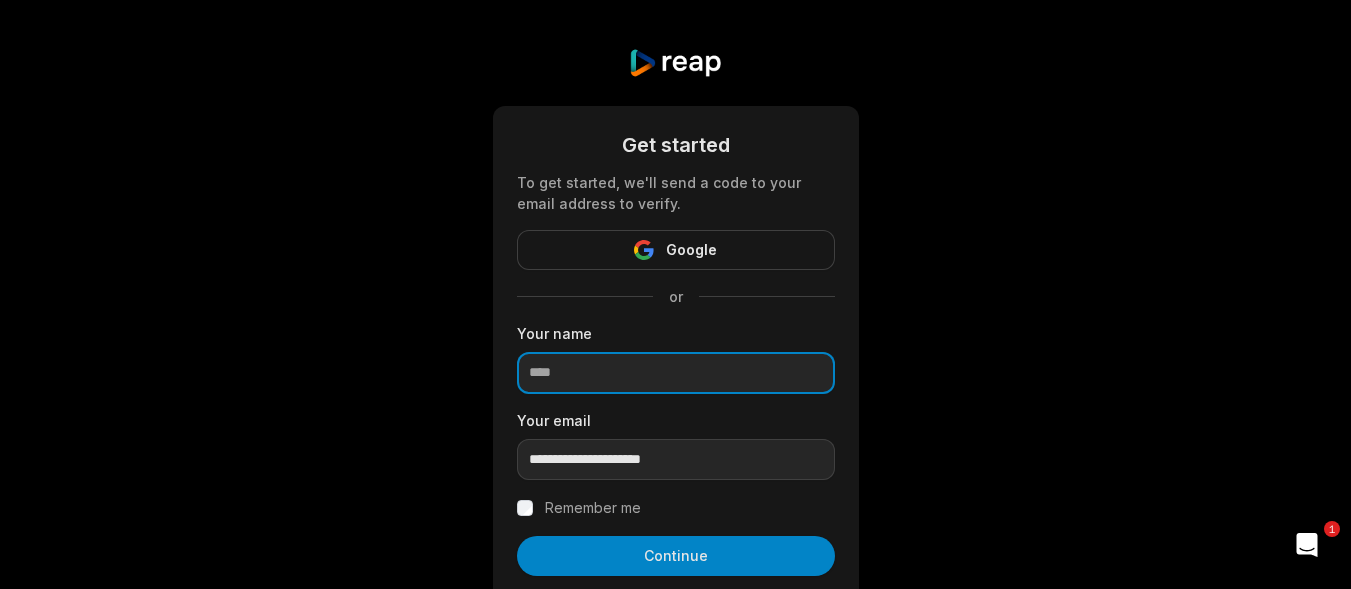 click at bounding box center [676, 373] 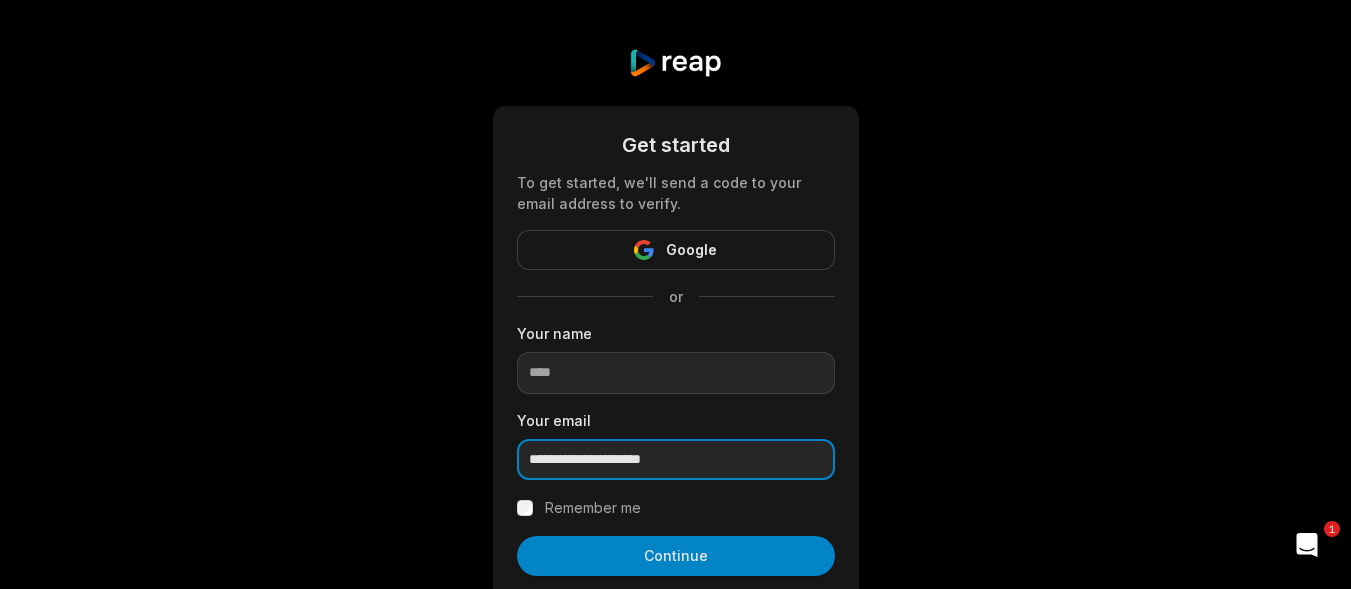 click on "**********" at bounding box center [676, 460] 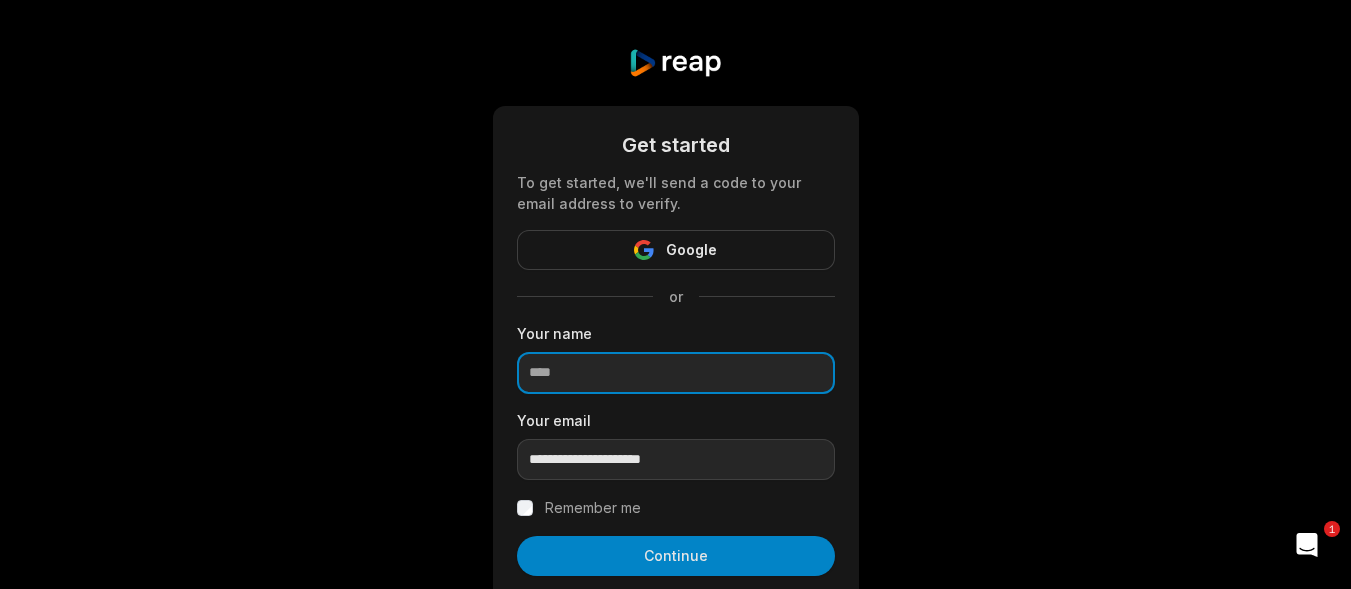 click at bounding box center (676, 373) 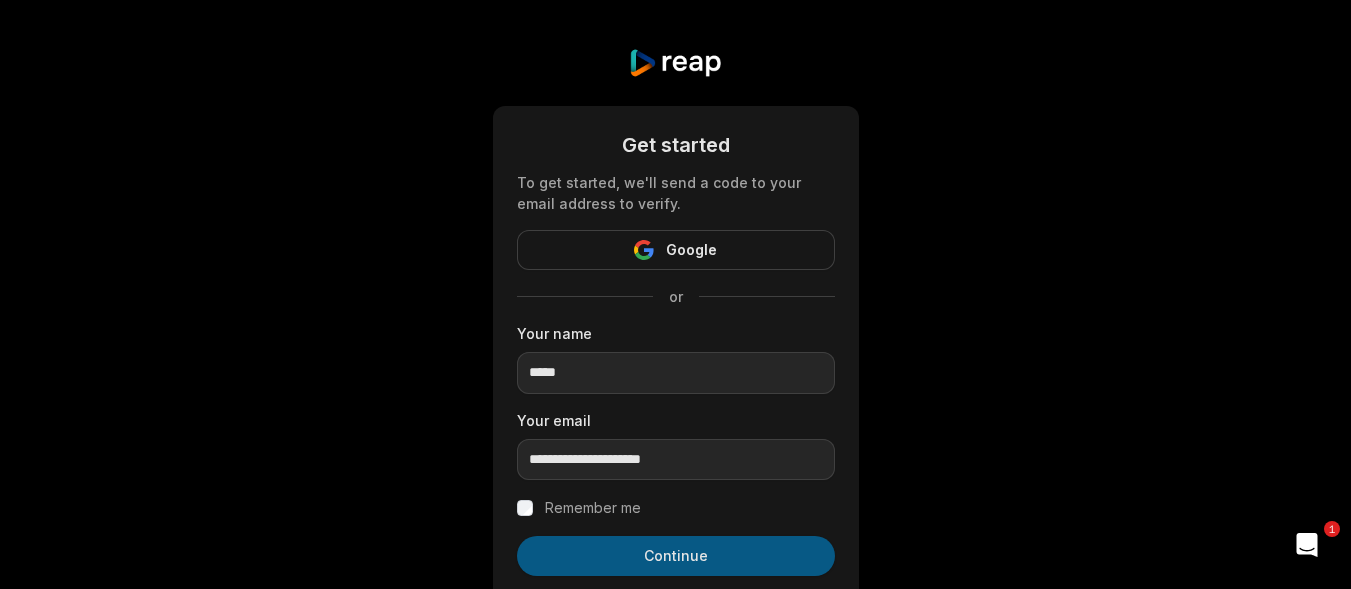 click on "Continue" at bounding box center (676, 556) 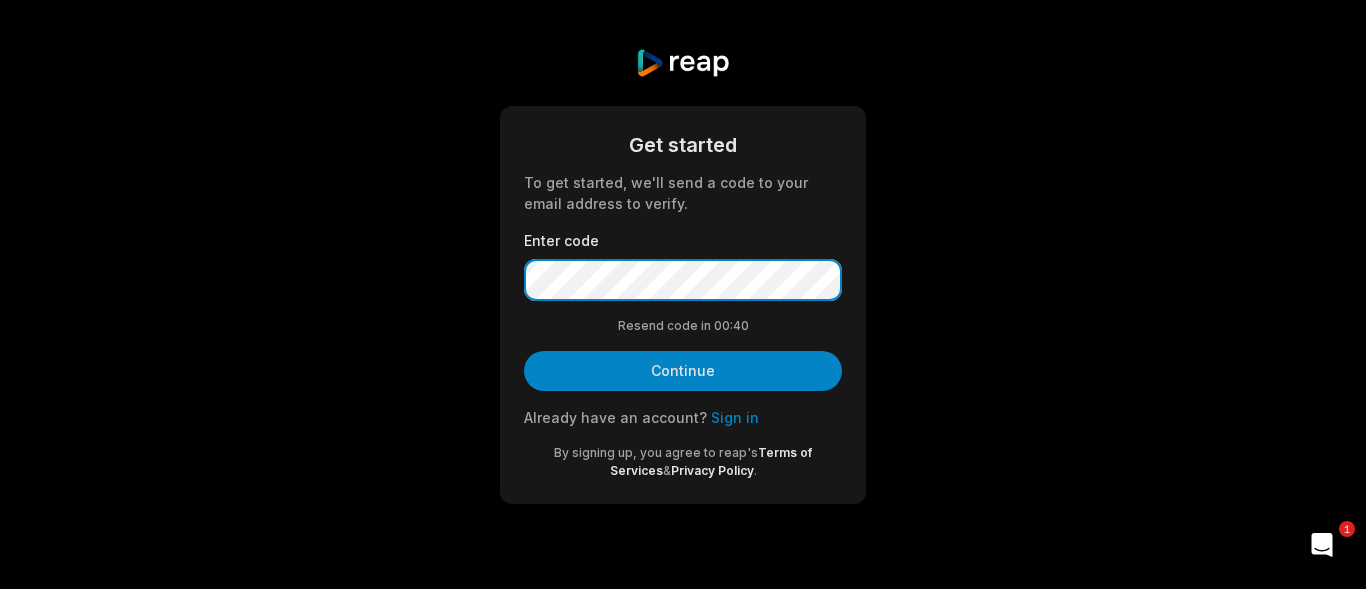 click on "Continue" at bounding box center (683, 371) 